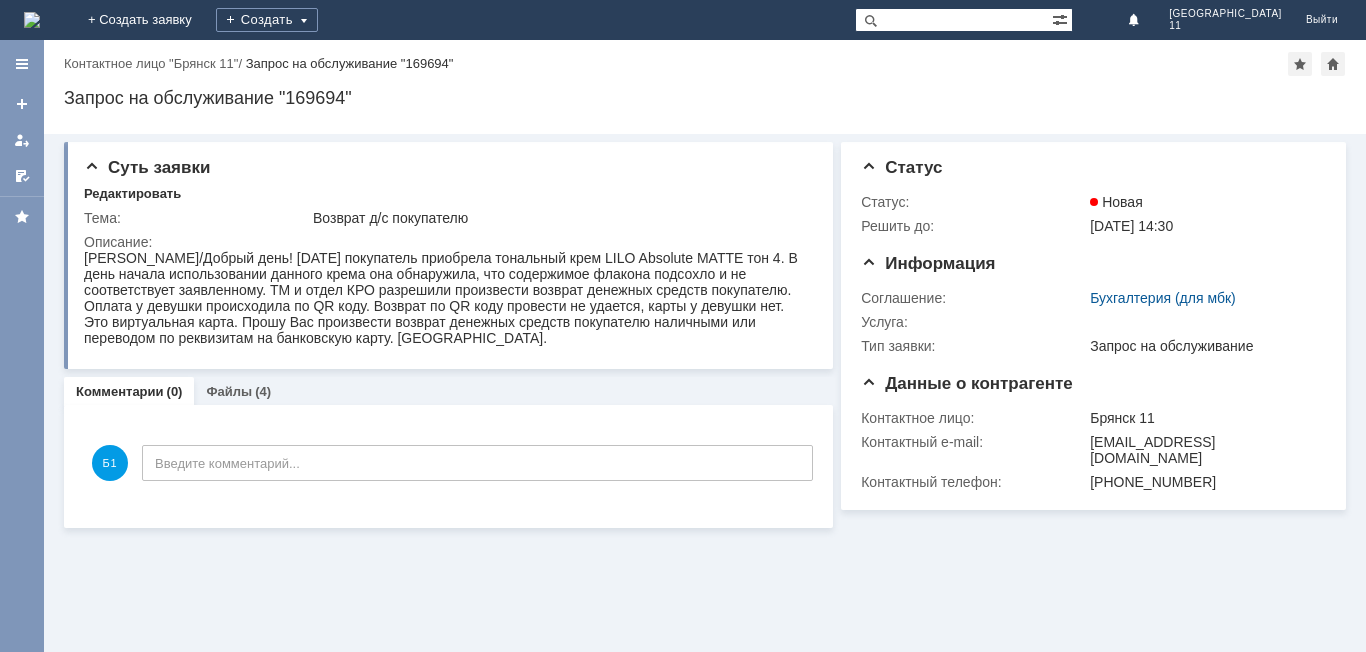 scroll, scrollTop: 0, scrollLeft: 0, axis: both 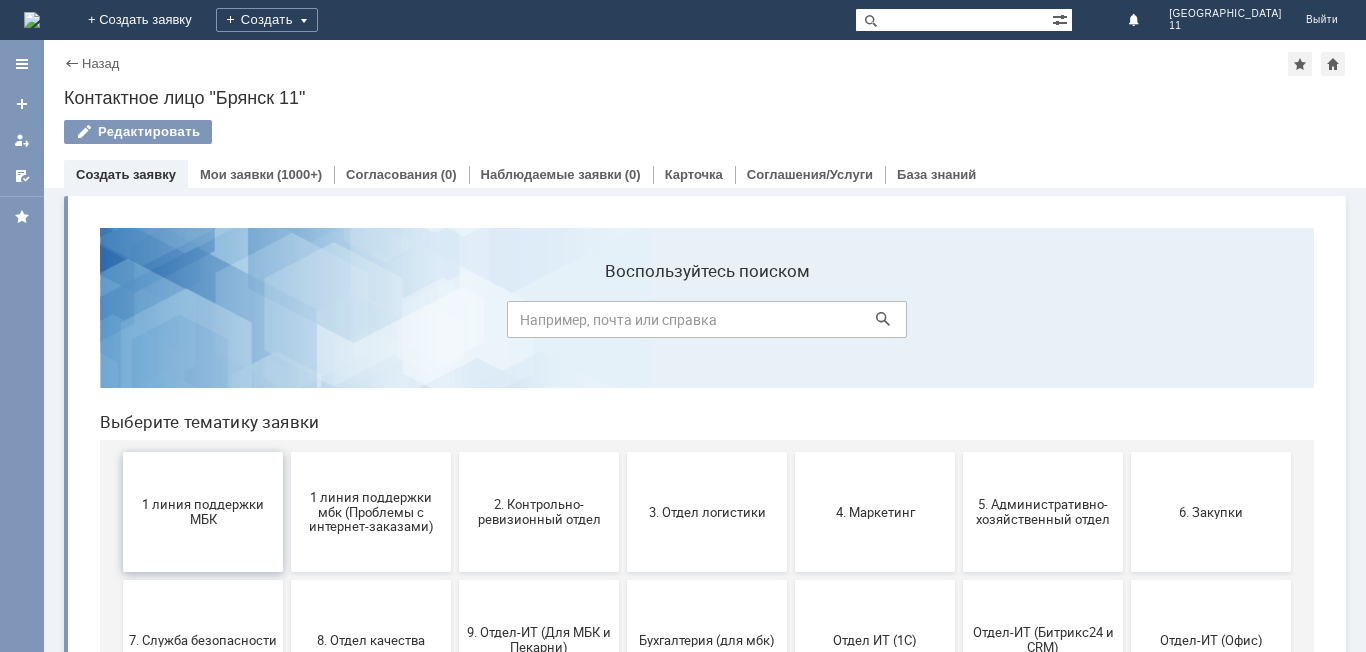 click on "1 линия поддержки МБК" at bounding box center (203, 512) 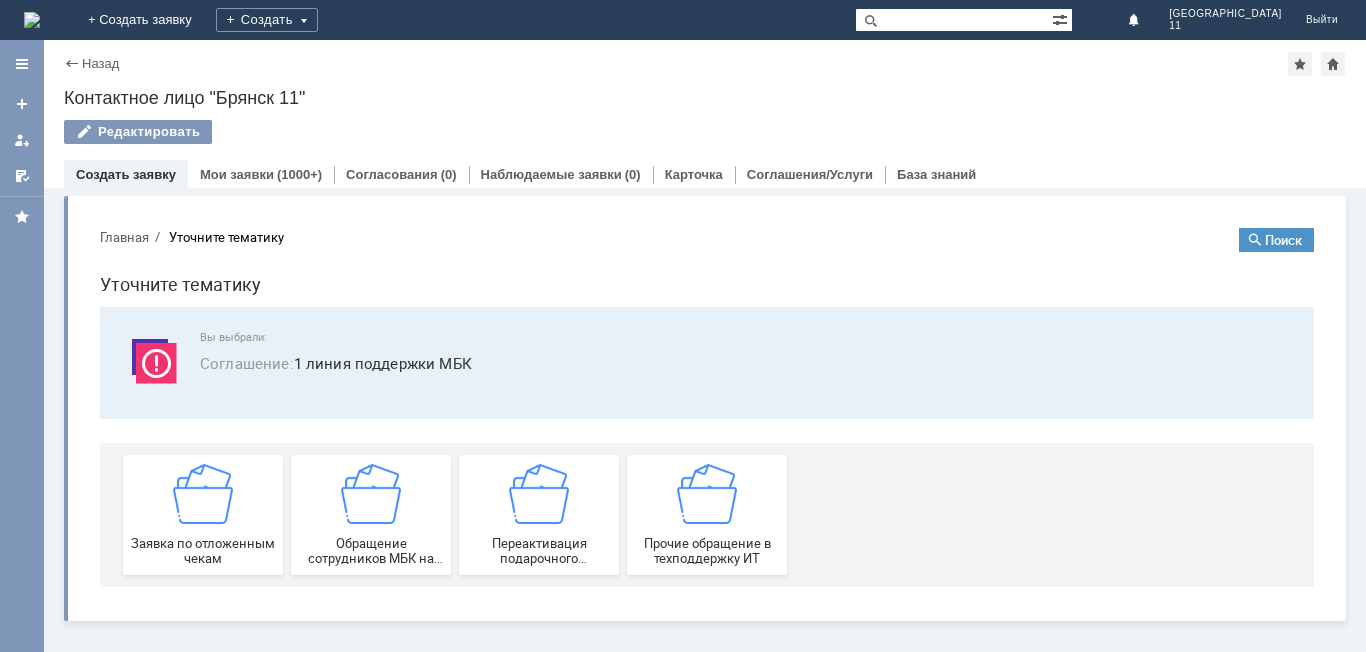 click on "Заявка по отложенным чекам" at bounding box center (203, 515) 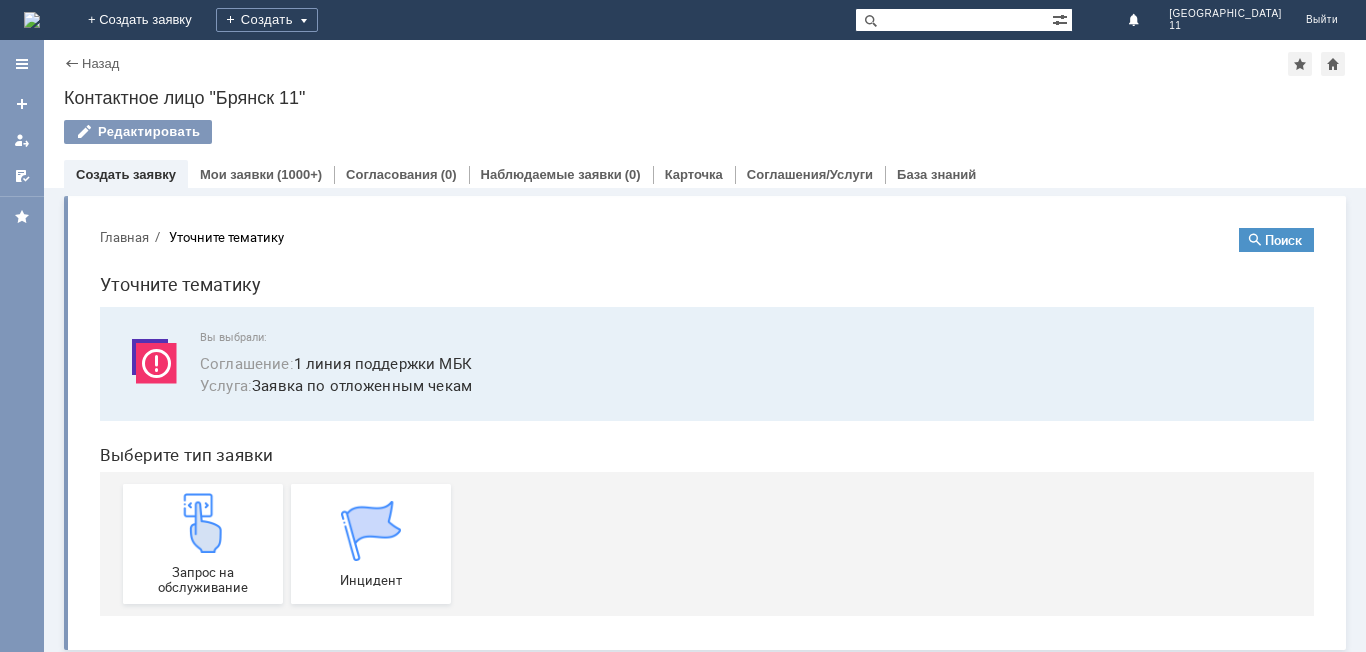 click on "Запрос на обслуживание" at bounding box center (203, 544) 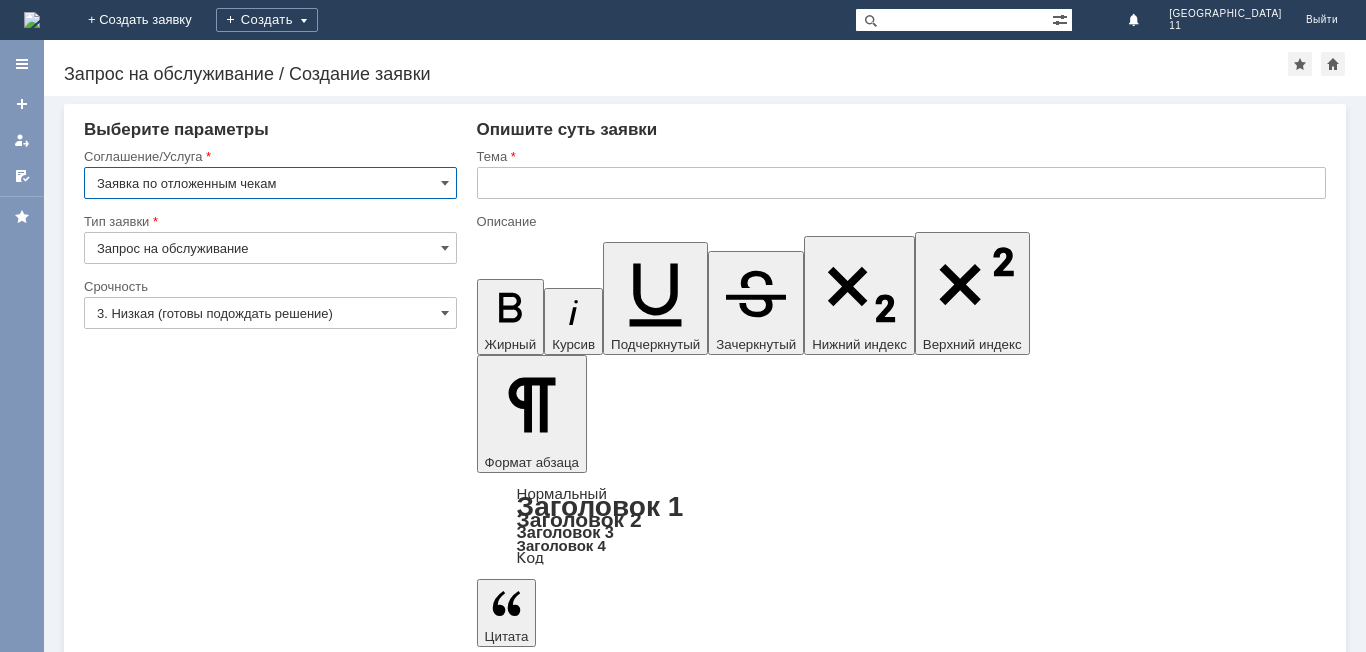 scroll, scrollTop: 0, scrollLeft: 0, axis: both 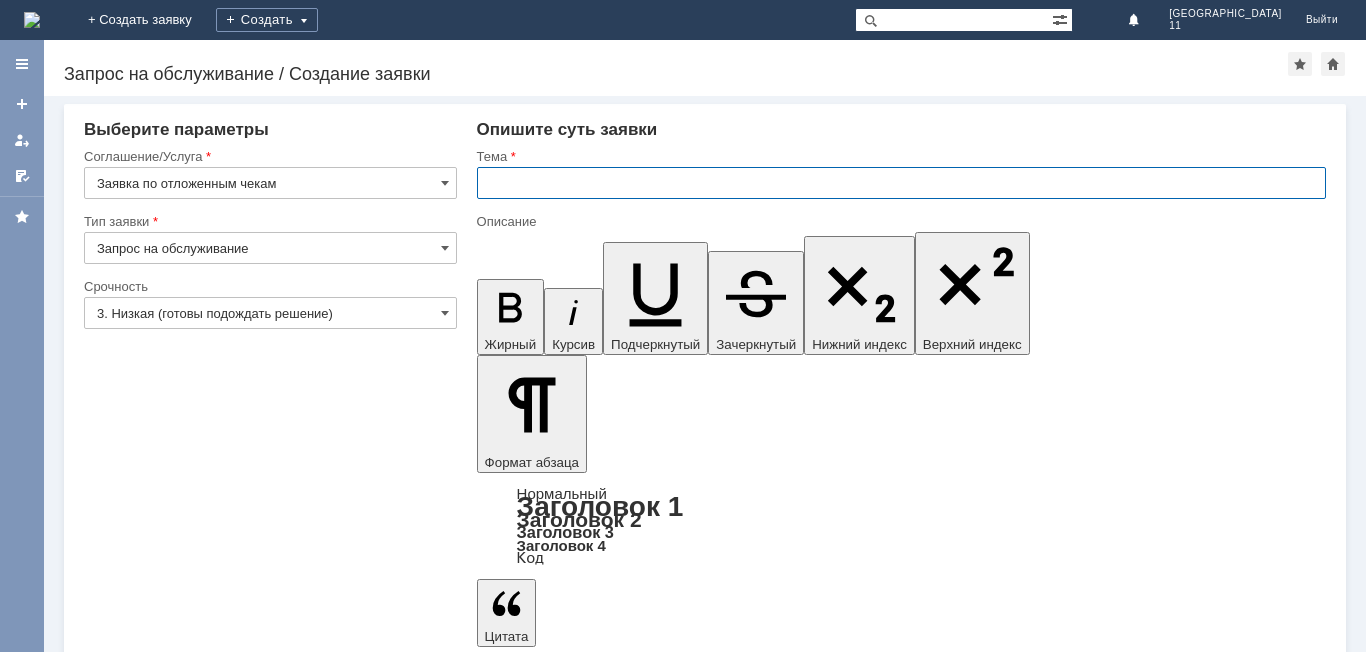 click at bounding box center (901, 183) 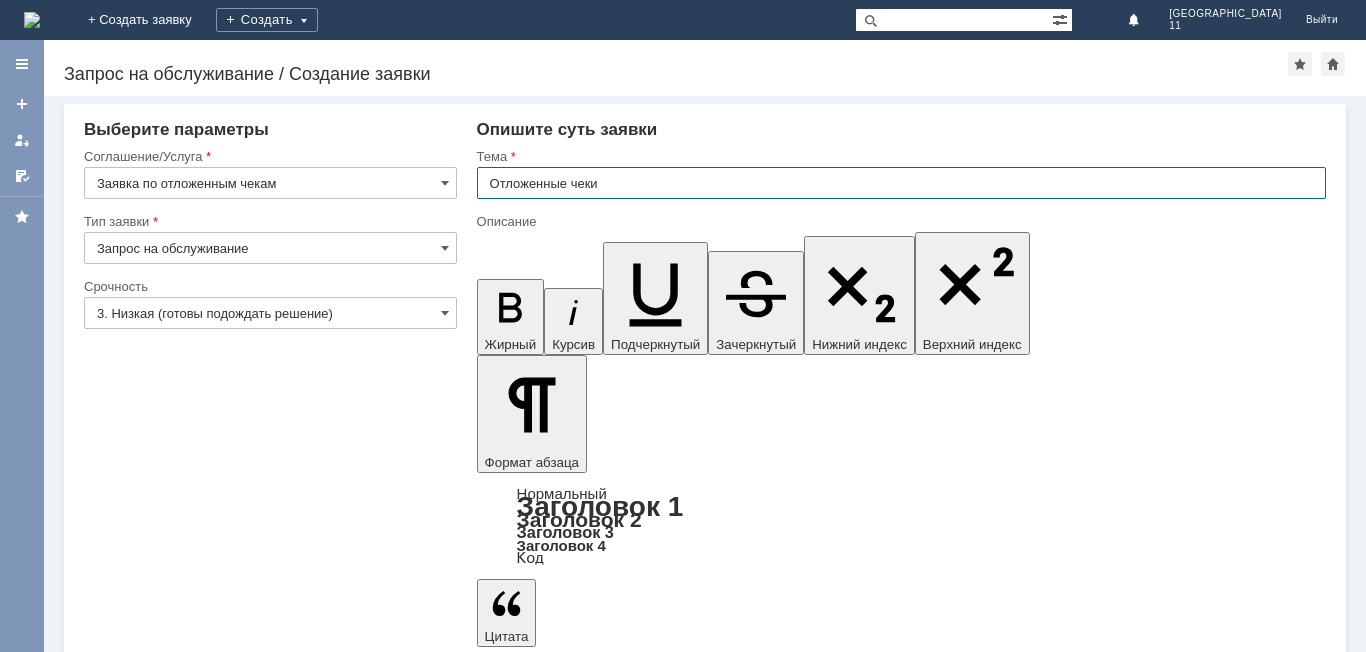 type on "Отложенные чеки" 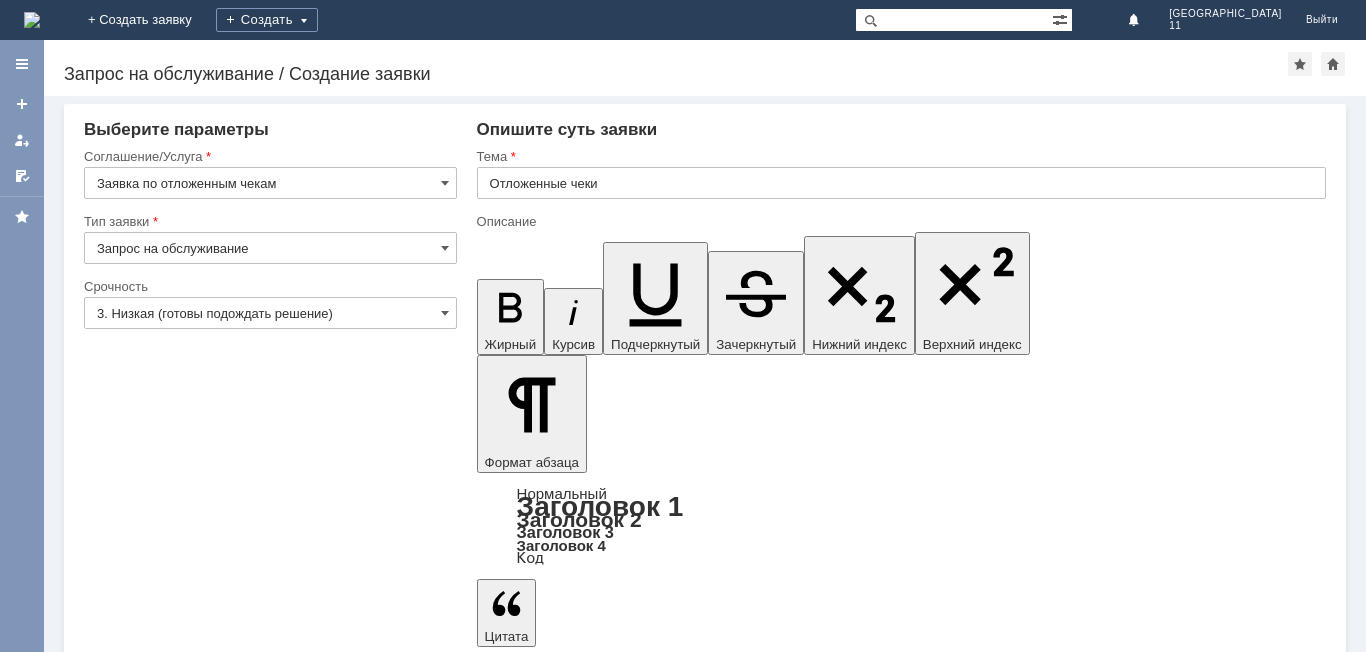 type 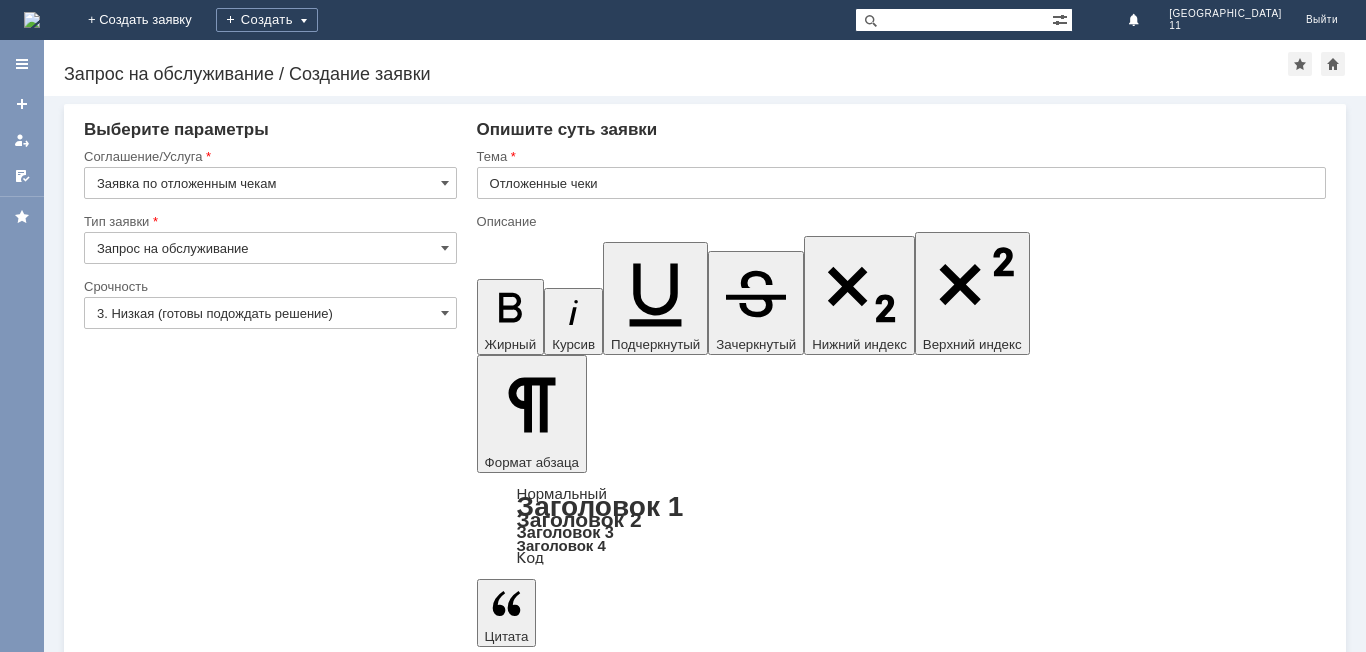 click on "Добавить файл" at bounding box center (553, 5627) 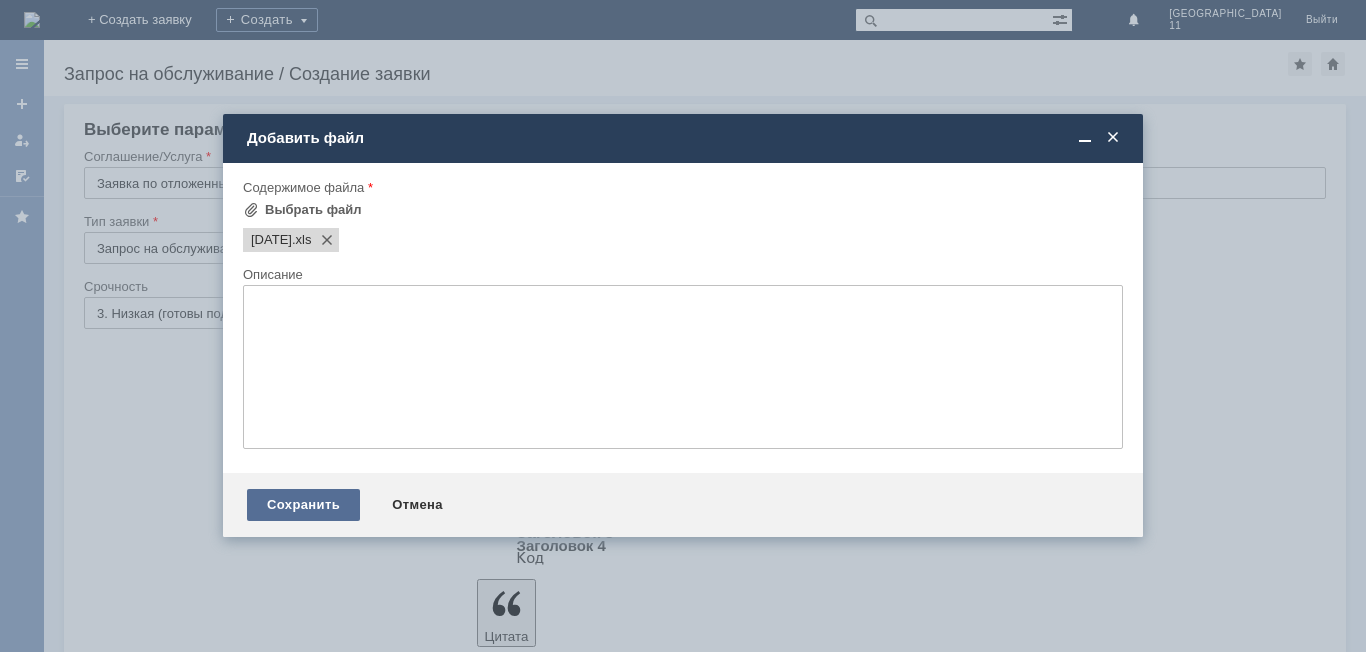 click on "Сохранить" at bounding box center (303, 505) 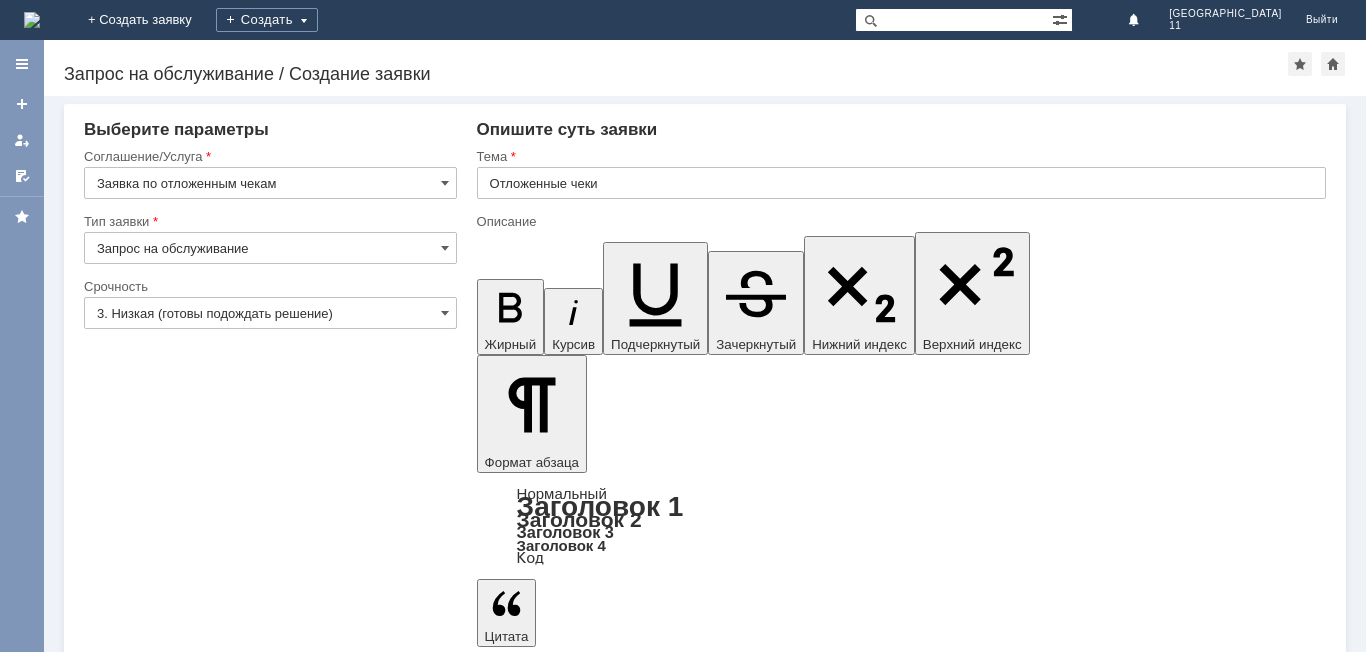 click on "Сохранить" at bounding box center [144, 5757] 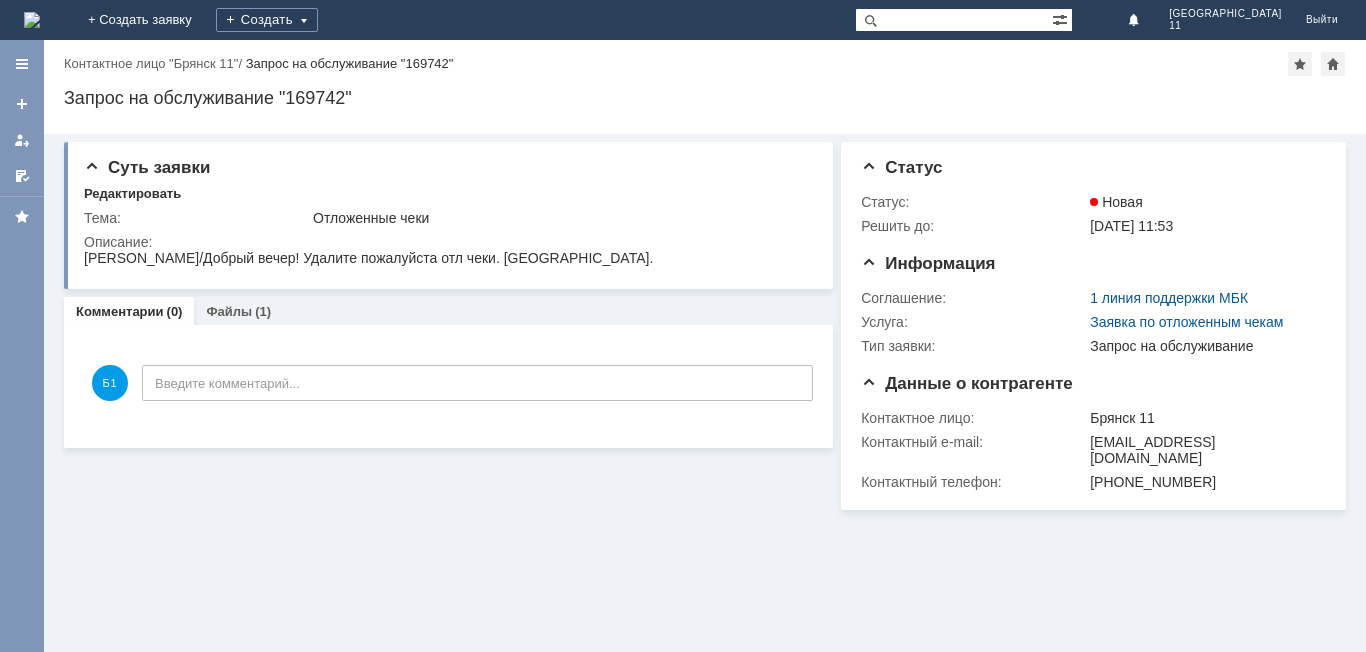 scroll, scrollTop: 0, scrollLeft: 0, axis: both 